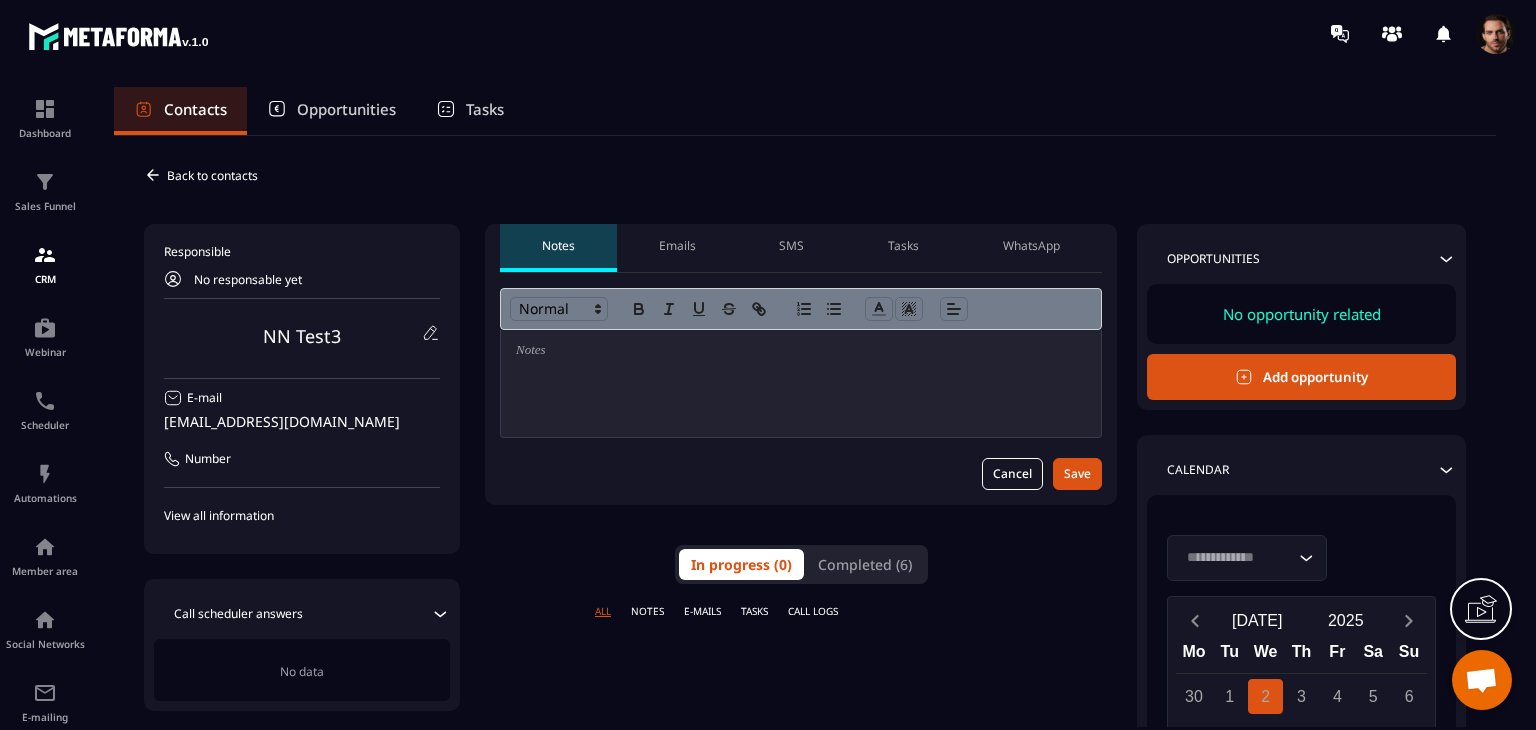 scroll, scrollTop: 0, scrollLeft: 0, axis: both 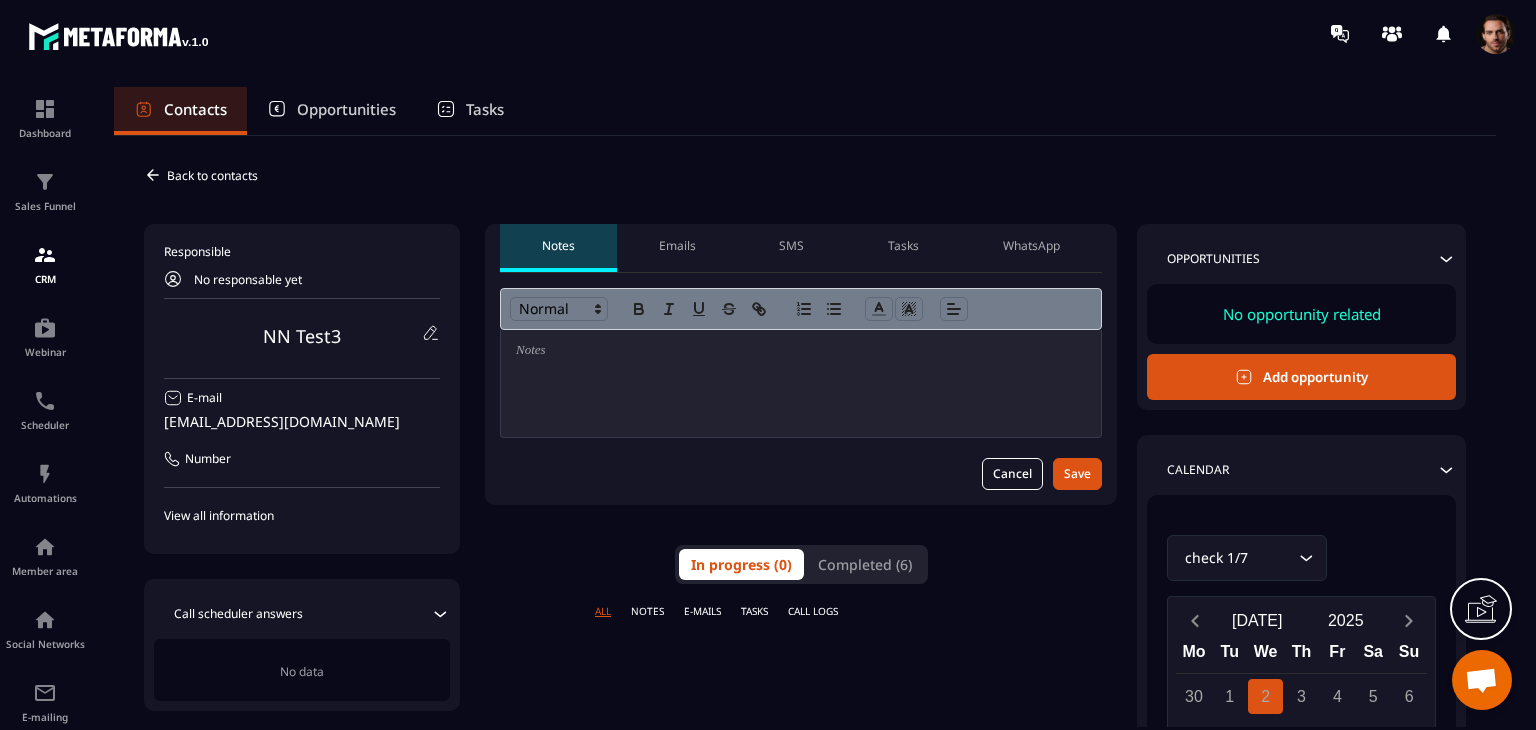 click on "WhatsApp" at bounding box center (1031, 246) 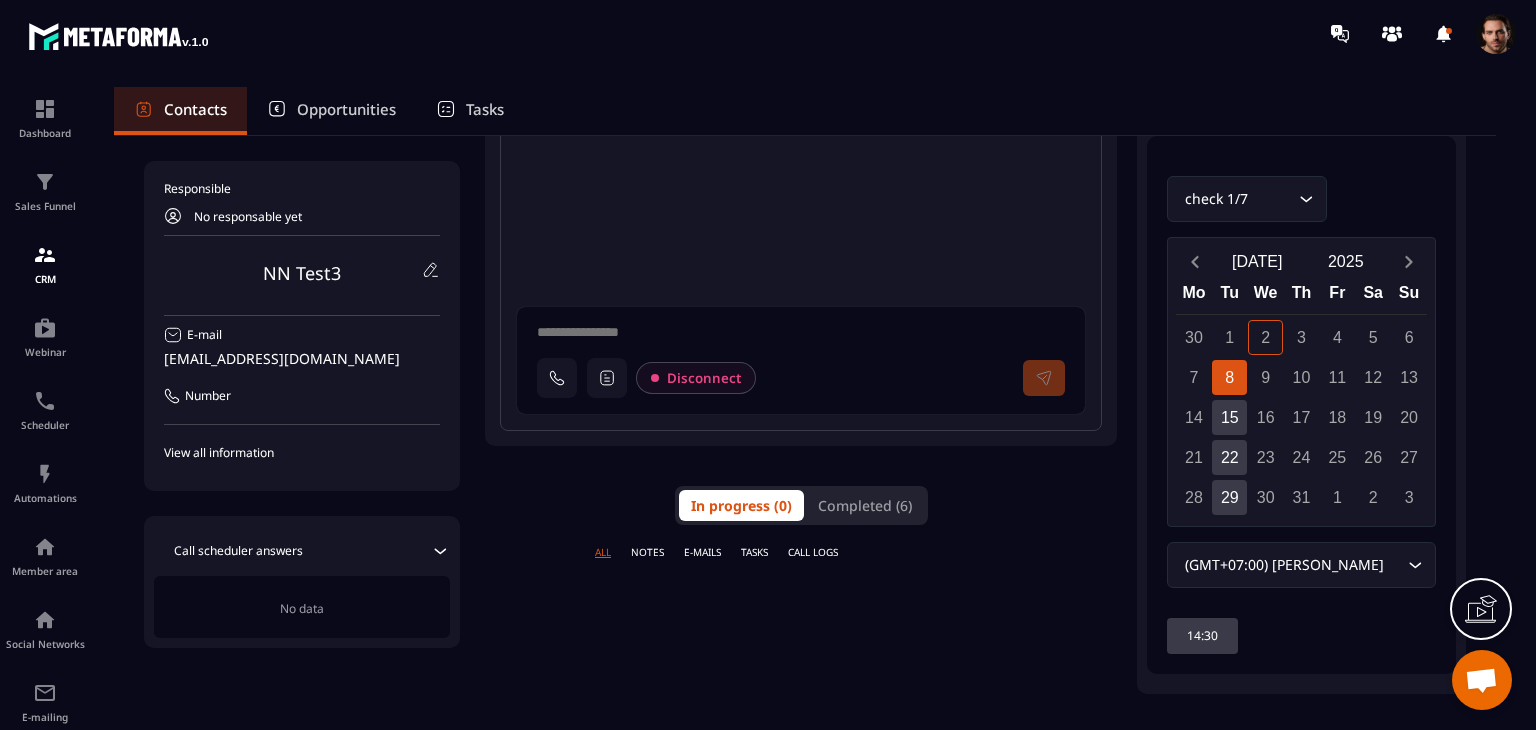 scroll, scrollTop: 386, scrollLeft: 0, axis: vertical 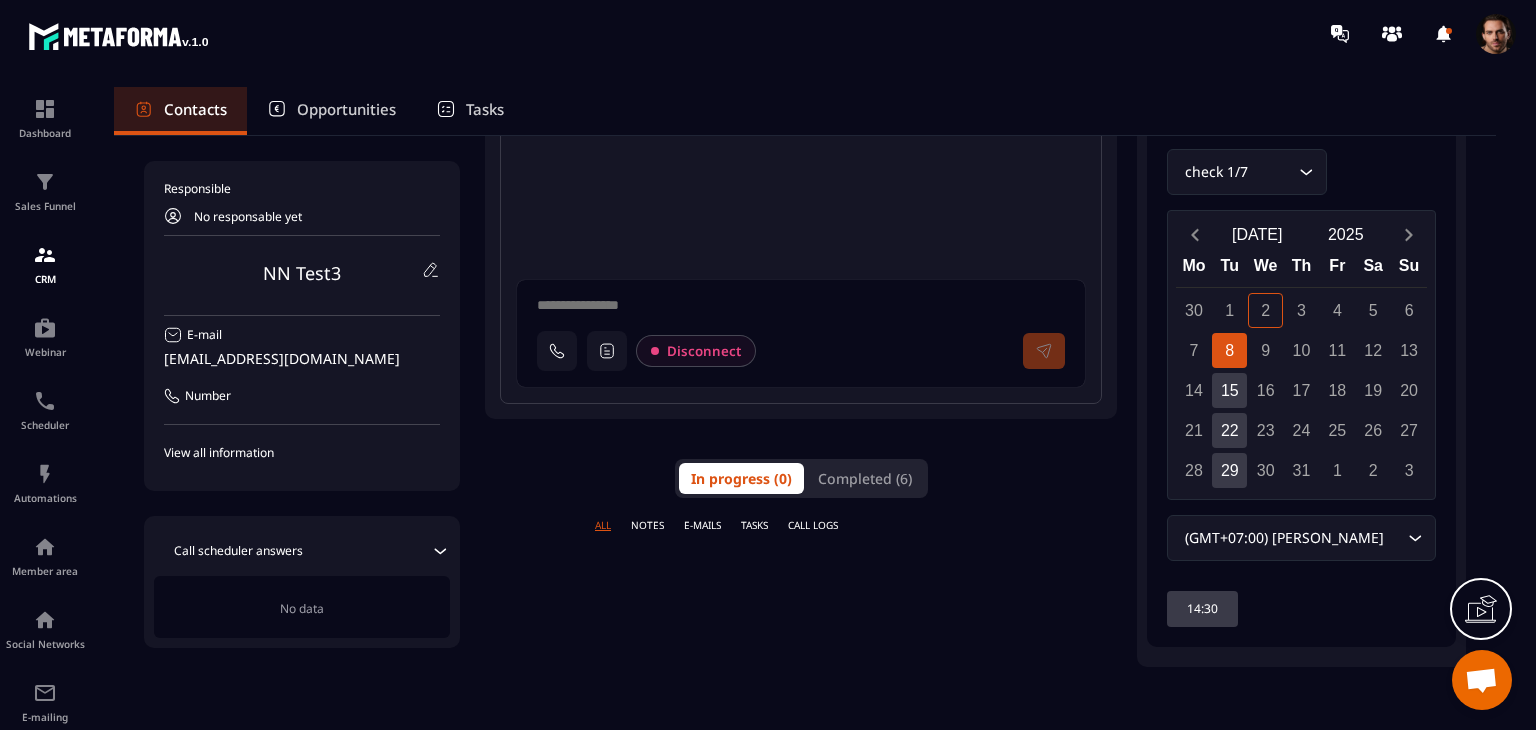 click at bounding box center (809, 308) 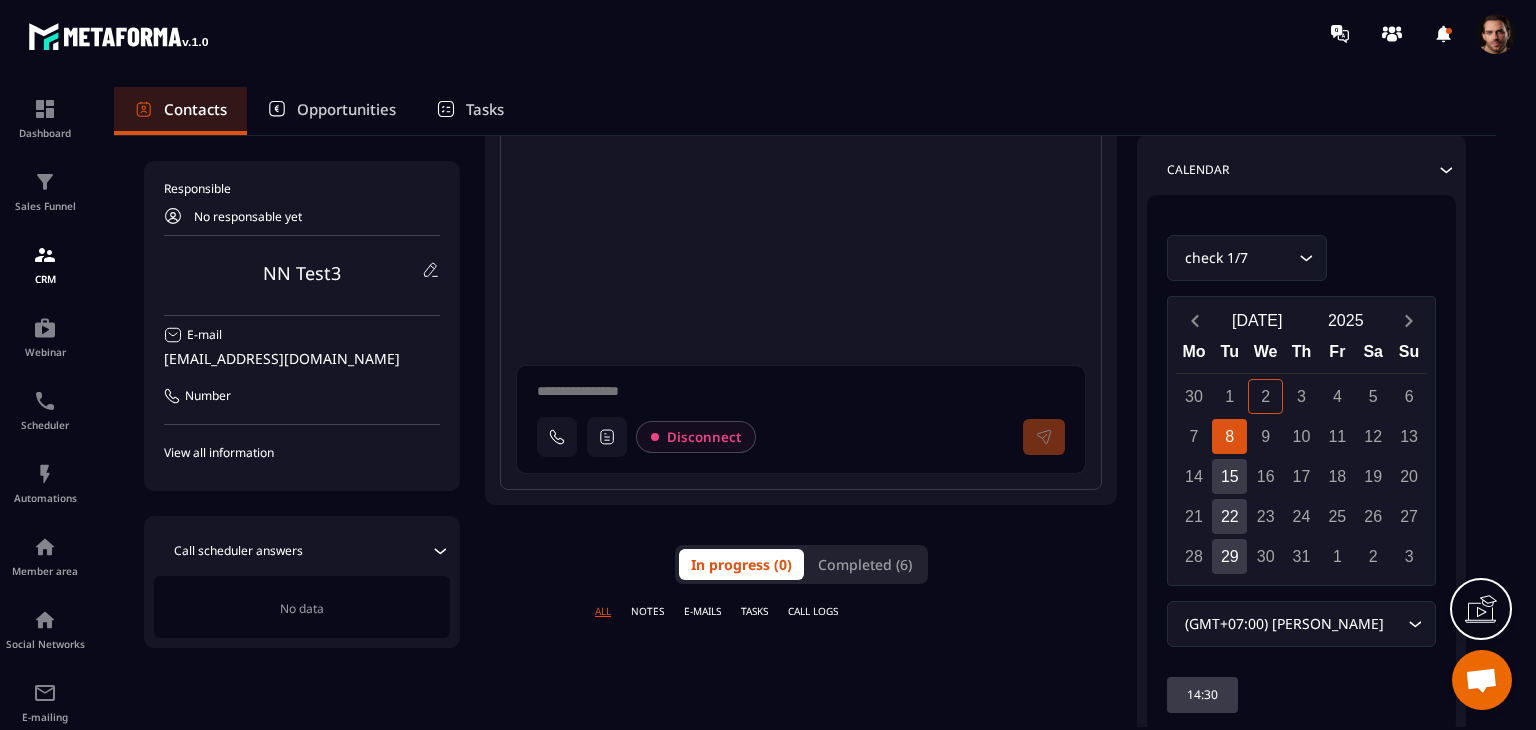 scroll, scrollTop: 298, scrollLeft: 0, axis: vertical 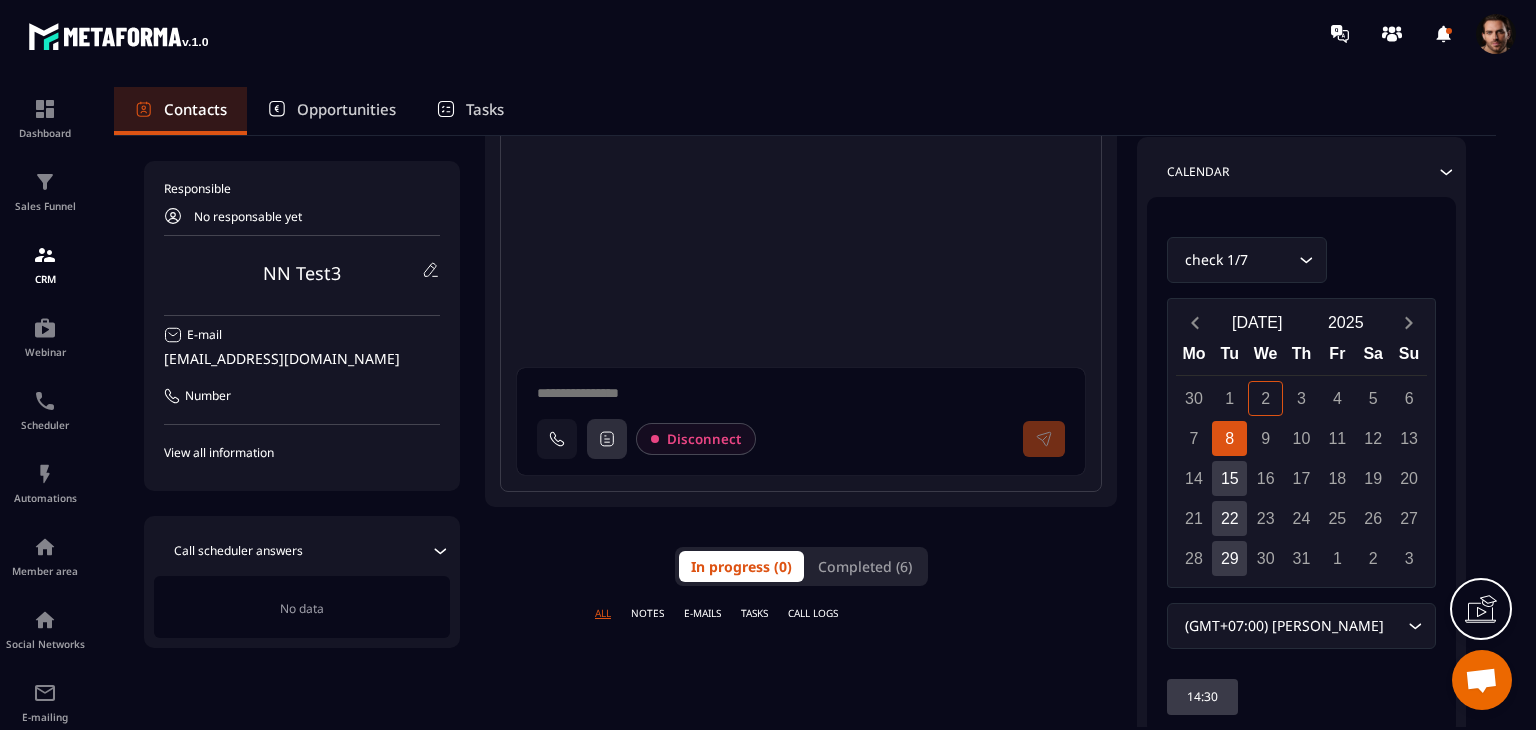 click 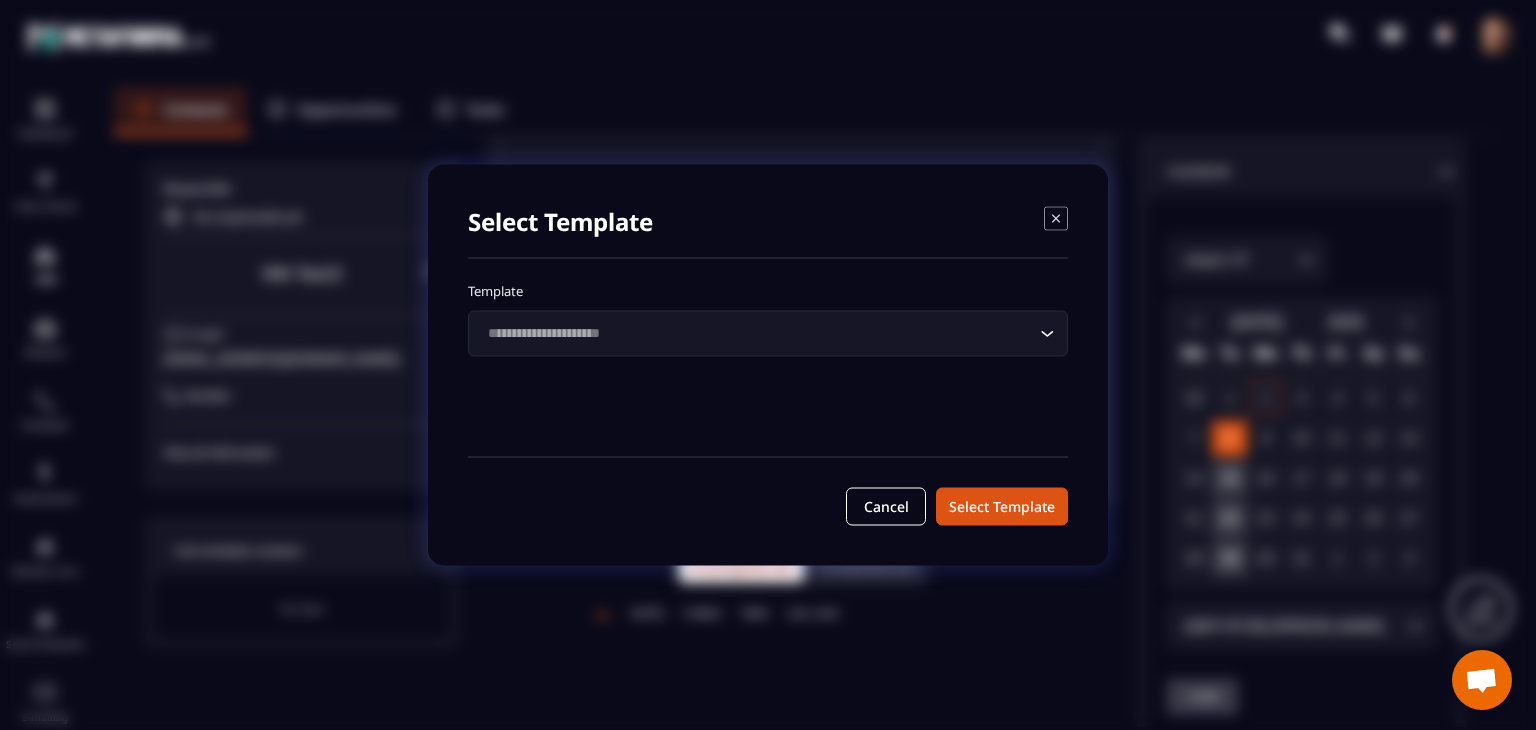 click on "Loading..." 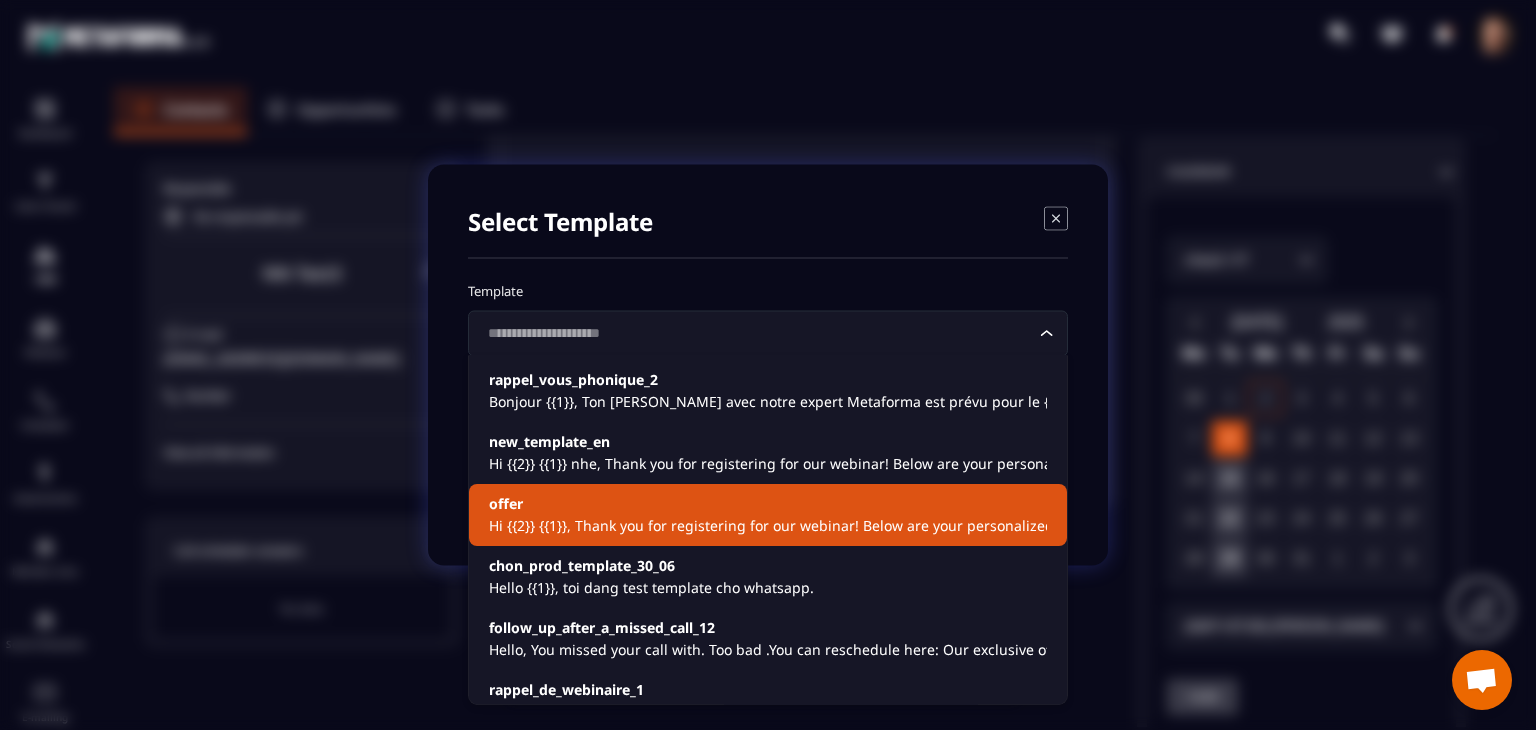 click on "Hi {{2}} {{1}},
Thank you for registering for our webinar! Below are your personalized details:
👤 **Name**: {{2}} {{1}}
📧 **Email**: {{3}}
📞 **Phone**: {{4}}
🏢 **Company**: {{5}}
📍 **Address**: {{6}}
🧾 **TVA Number**: {{7}}
📅 **Event Date**: {{11}}
🎙️ **Event Host**: {{12}}
👥 **Your Closer/Setter**: {{14}}
🔗 **Join the Webinar**: {{8}}
🔄 **Reschedule Link**: {{9}}
📺 **Google Meet Backup Link**: {{10}}
💬 **Reply to Webinar Team**: {{13}}
We look forward to seeing you there, {{2}}. The session will be packed with valuable insights just for you.
If you have any questions, feel free to reach out using the reply link above.
Warm regards,
The {{12}} Team" at bounding box center [768, 526] 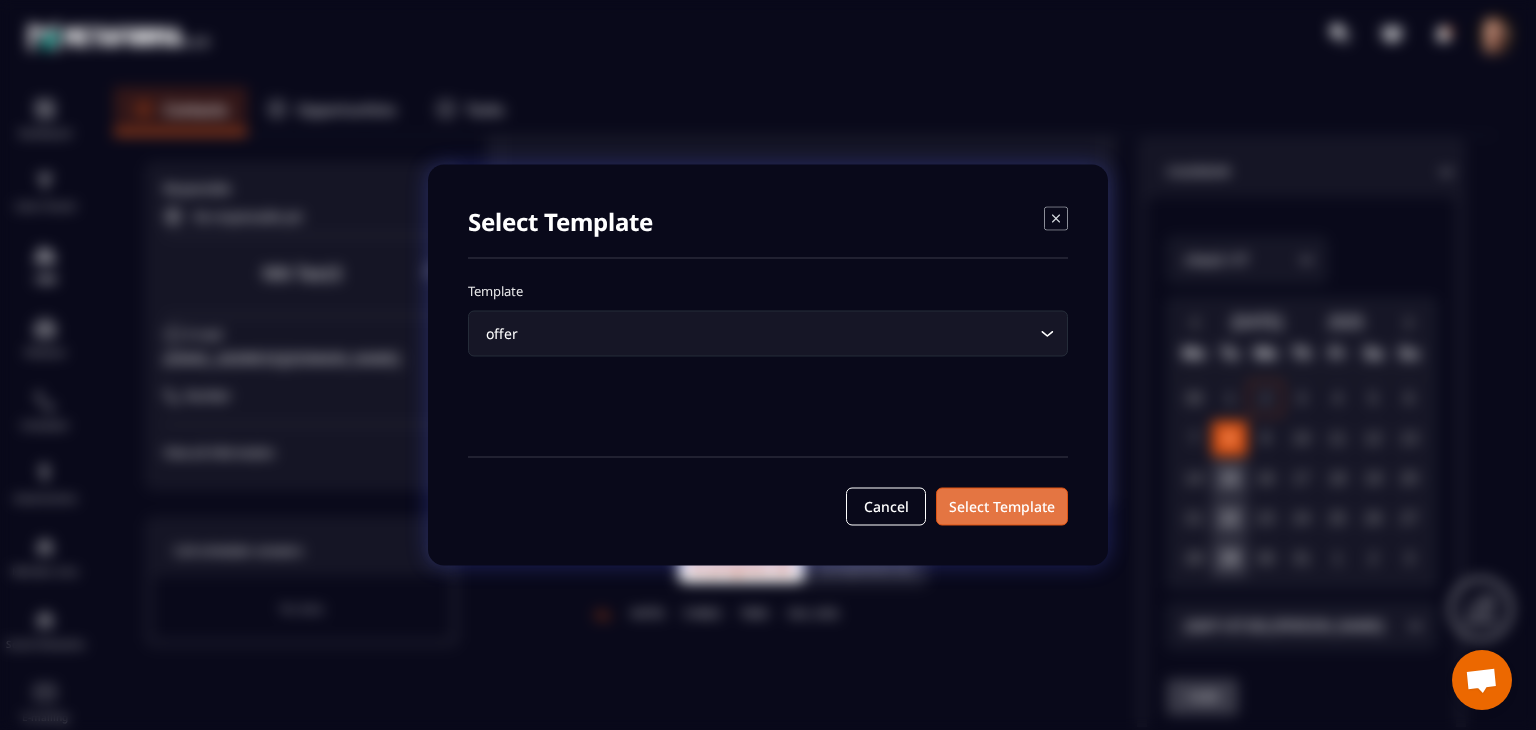 click on "Select Template" at bounding box center (1002, 507) 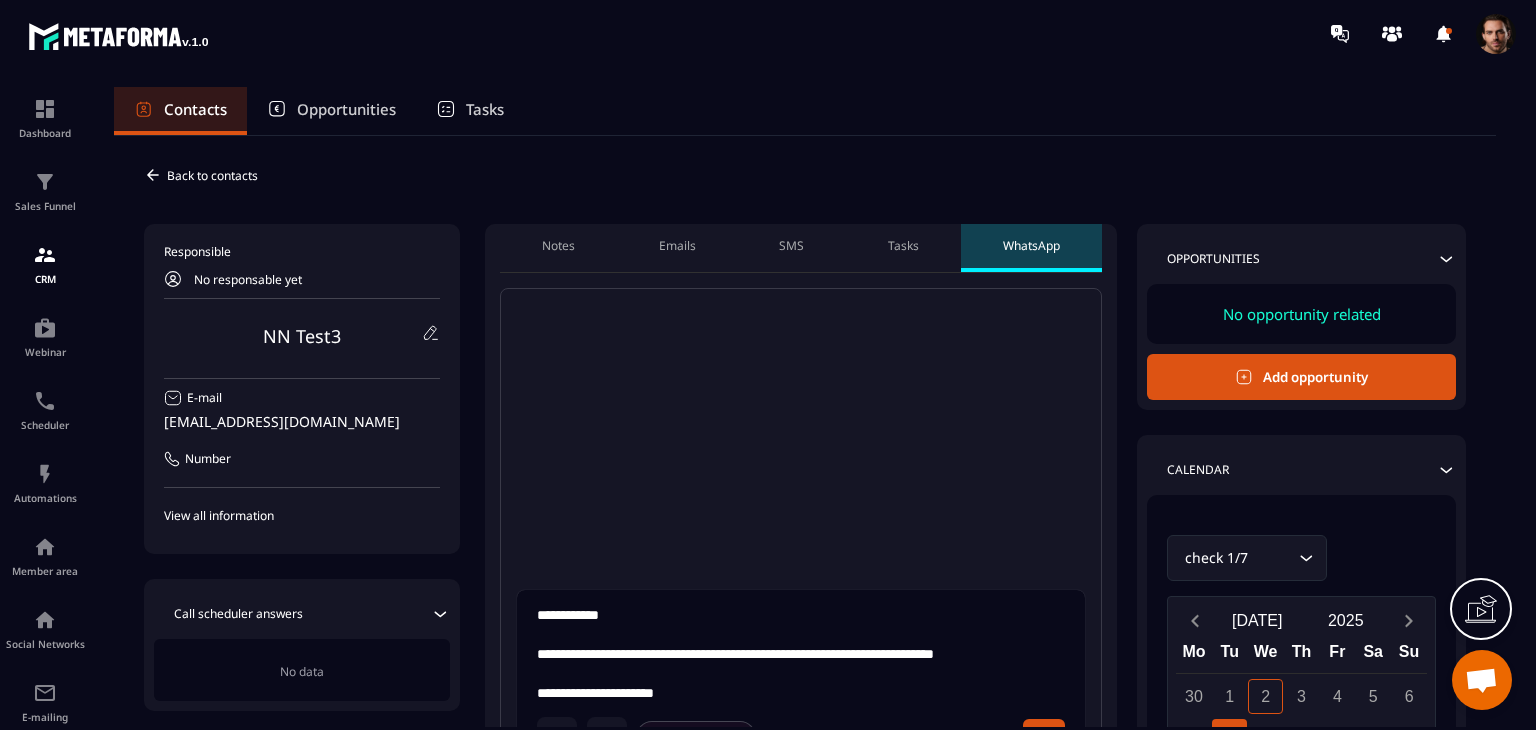 scroll, scrollTop: 300, scrollLeft: 0, axis: vertical 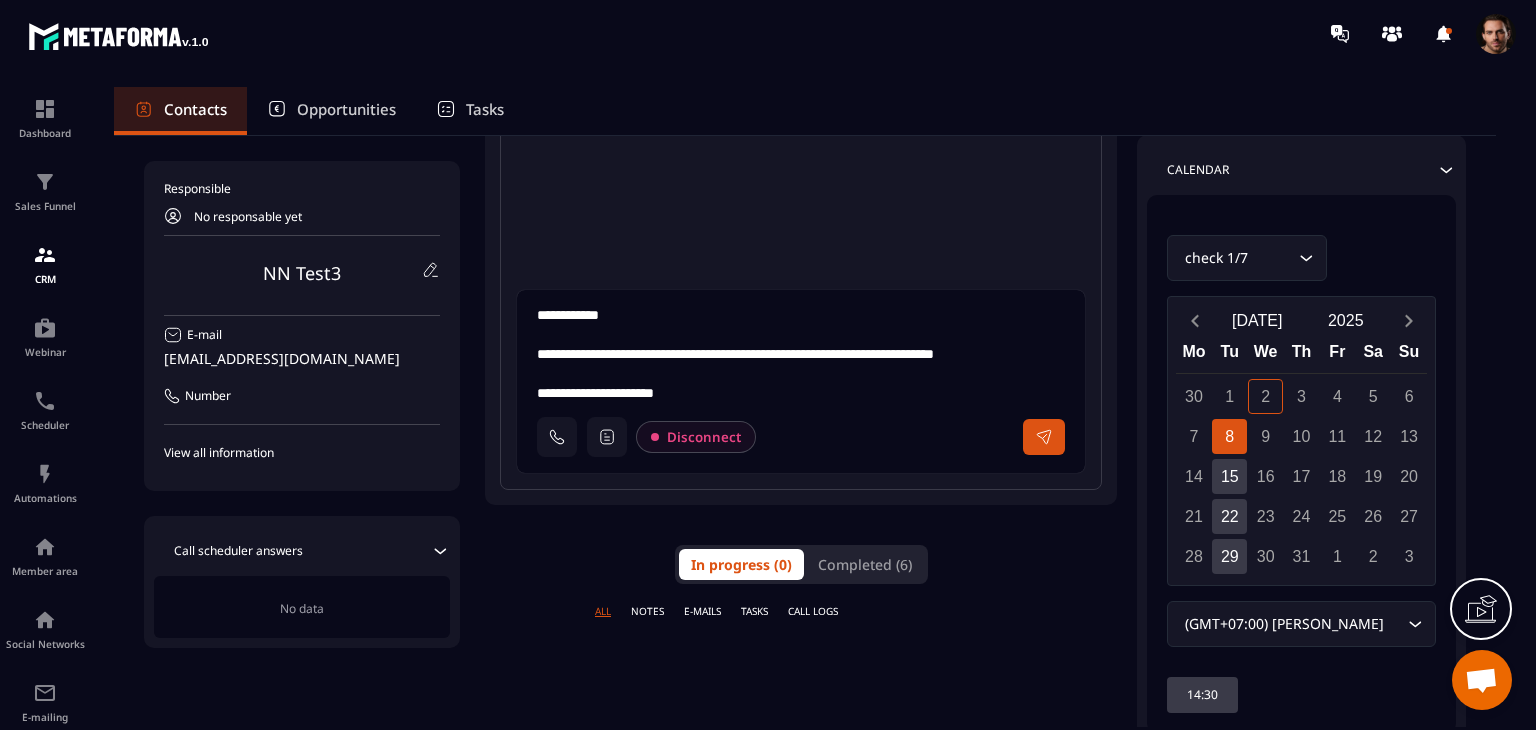 click on "**********" at bounding box center [809, 356] 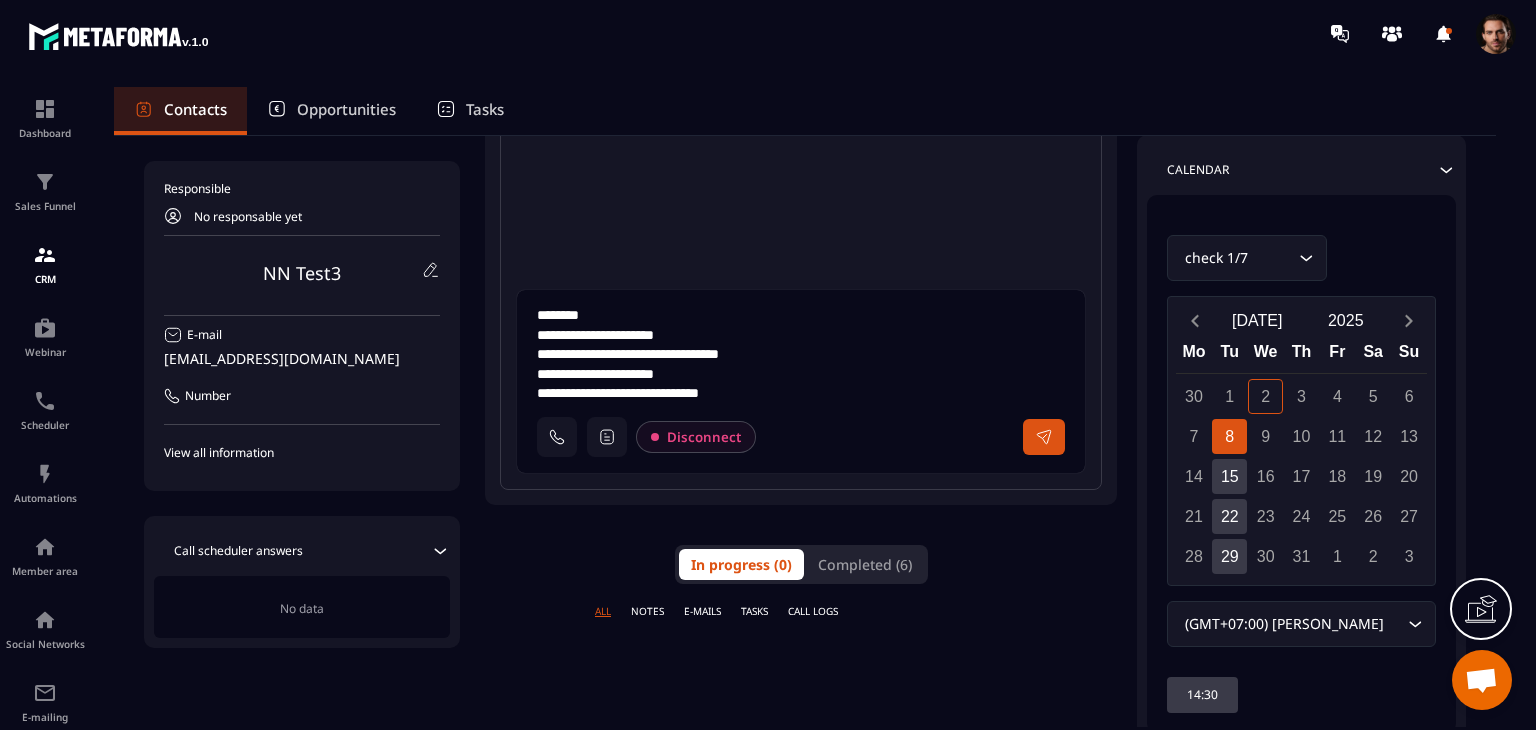 type on "**********" 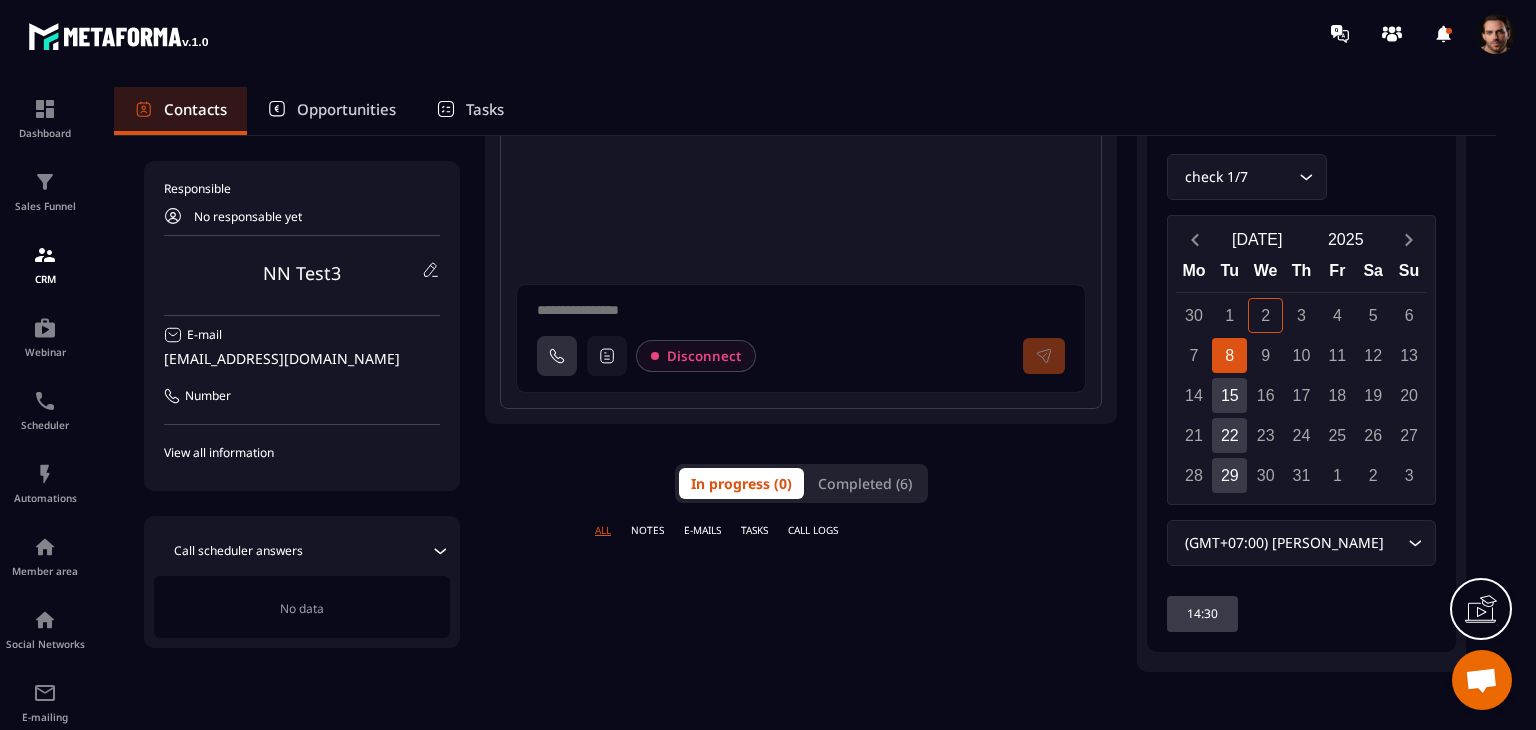 scroll, scrollTop: 380, scrollLeft: 0, axis: vertical 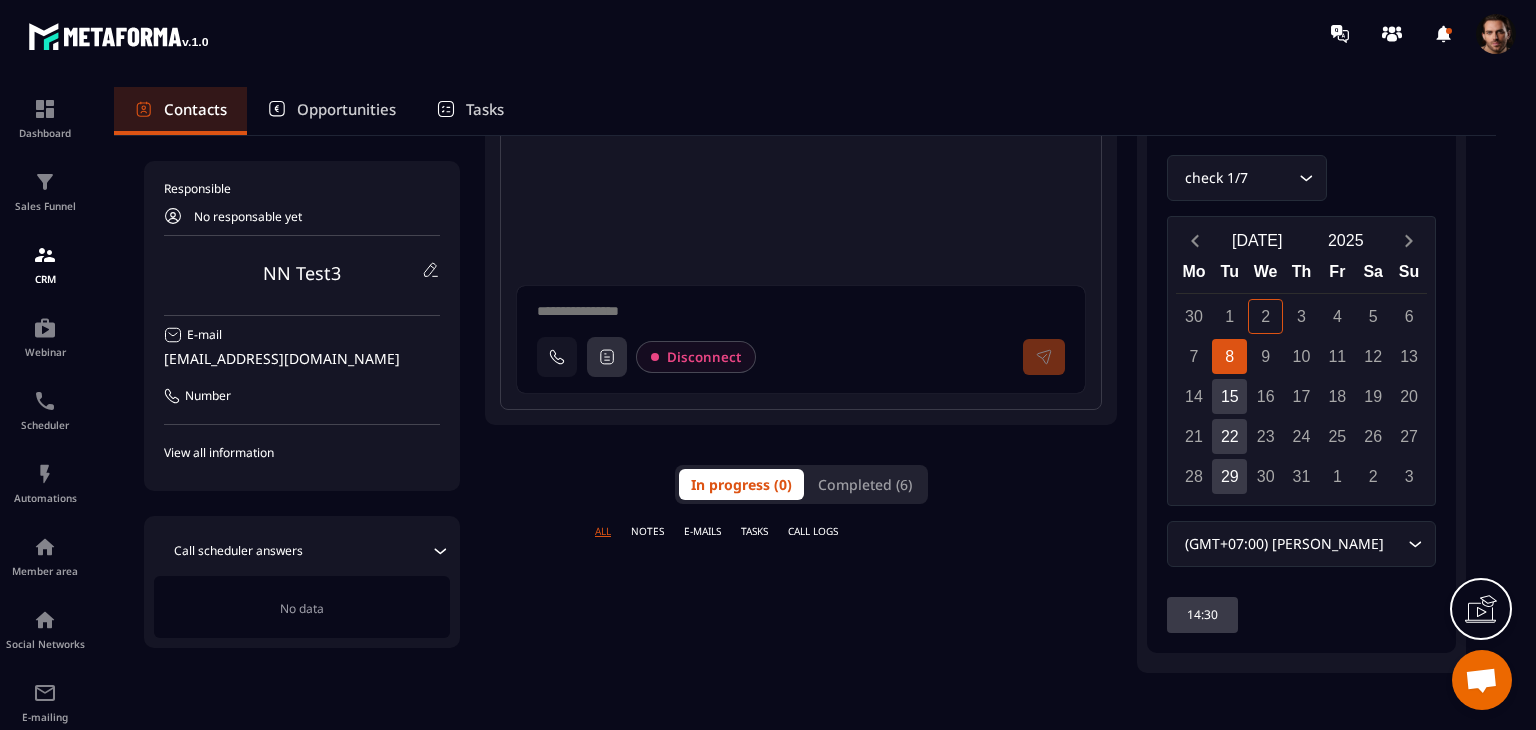click at bounding box center (607, 357) 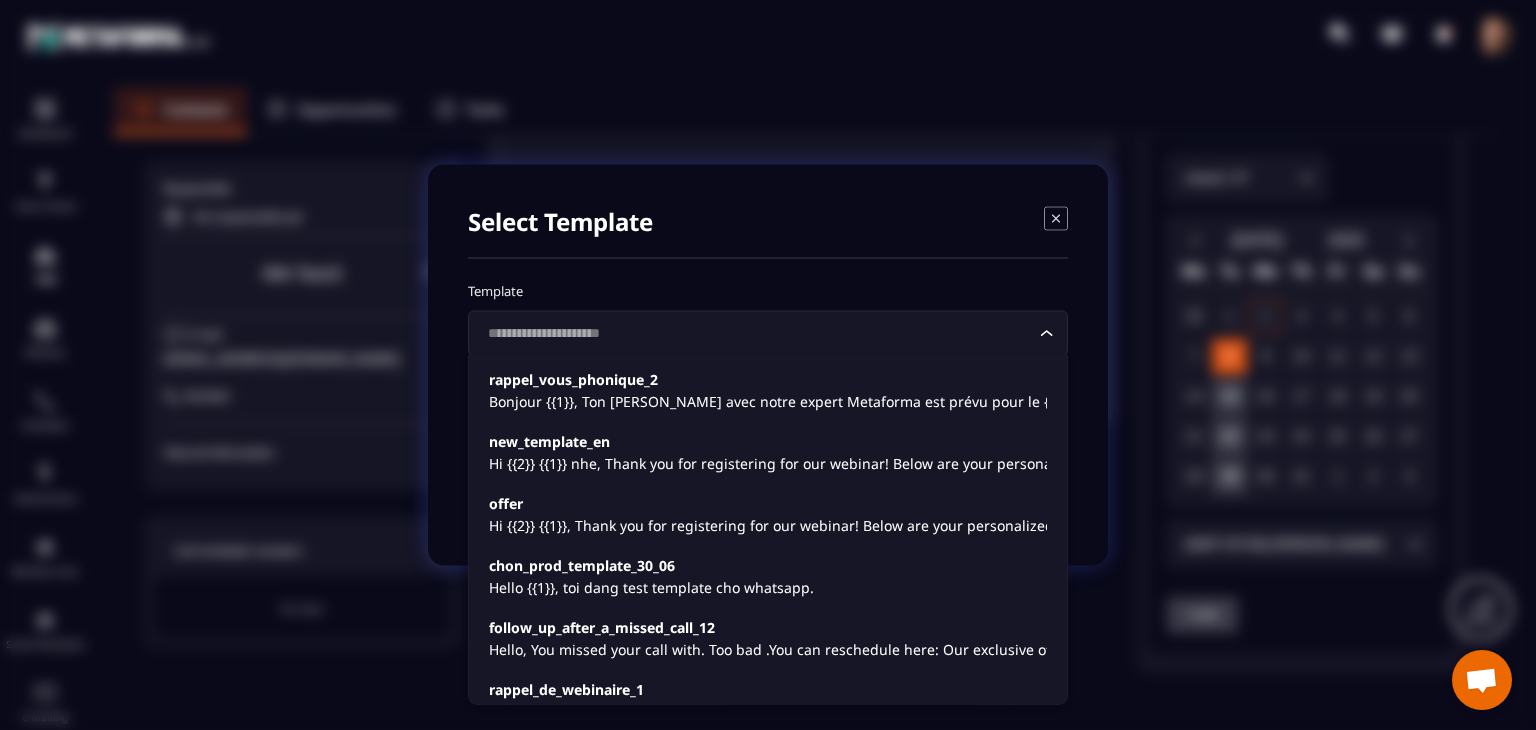 click 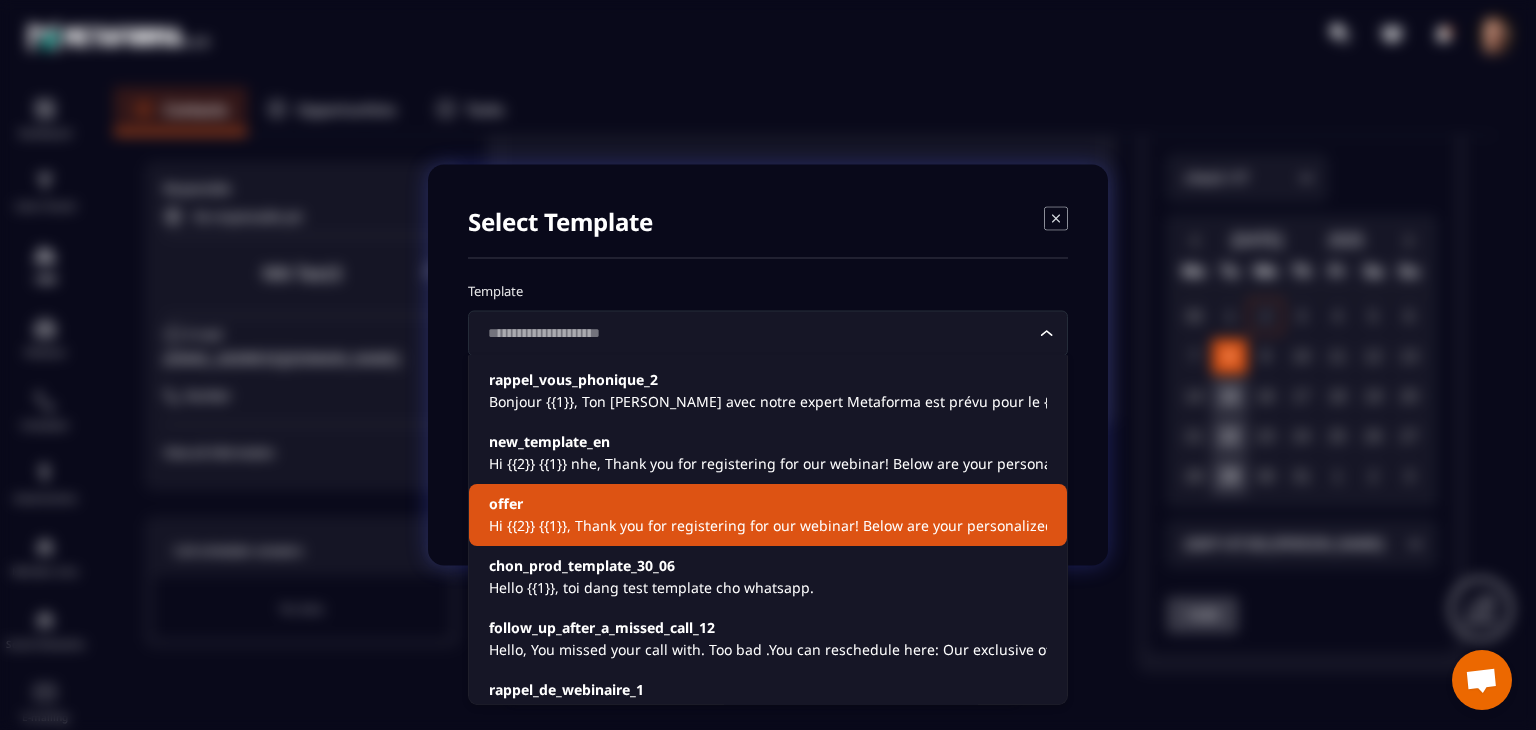 click on "offer" at bounding box center [768, 504] 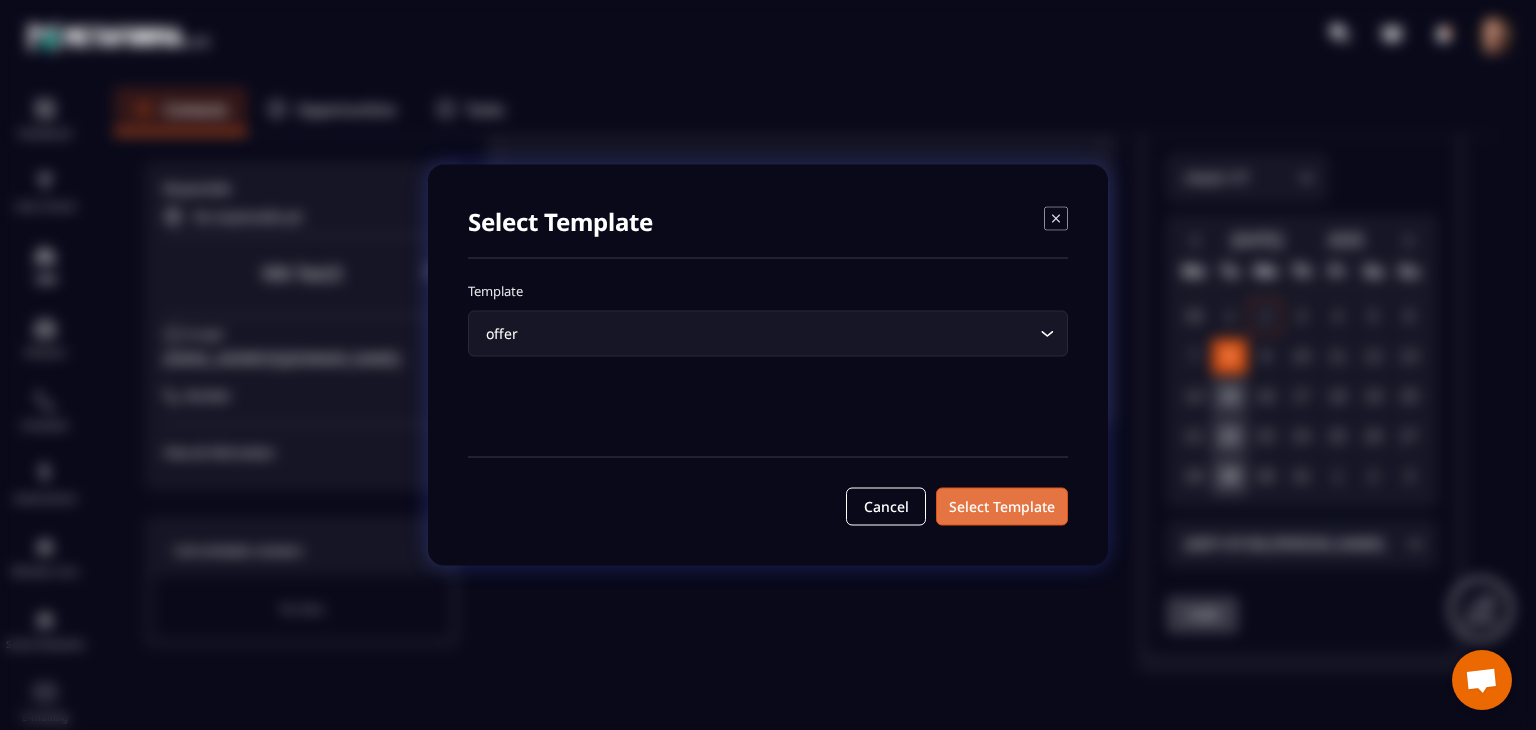 click on "Select Template" at bounding box center [1002, 507] 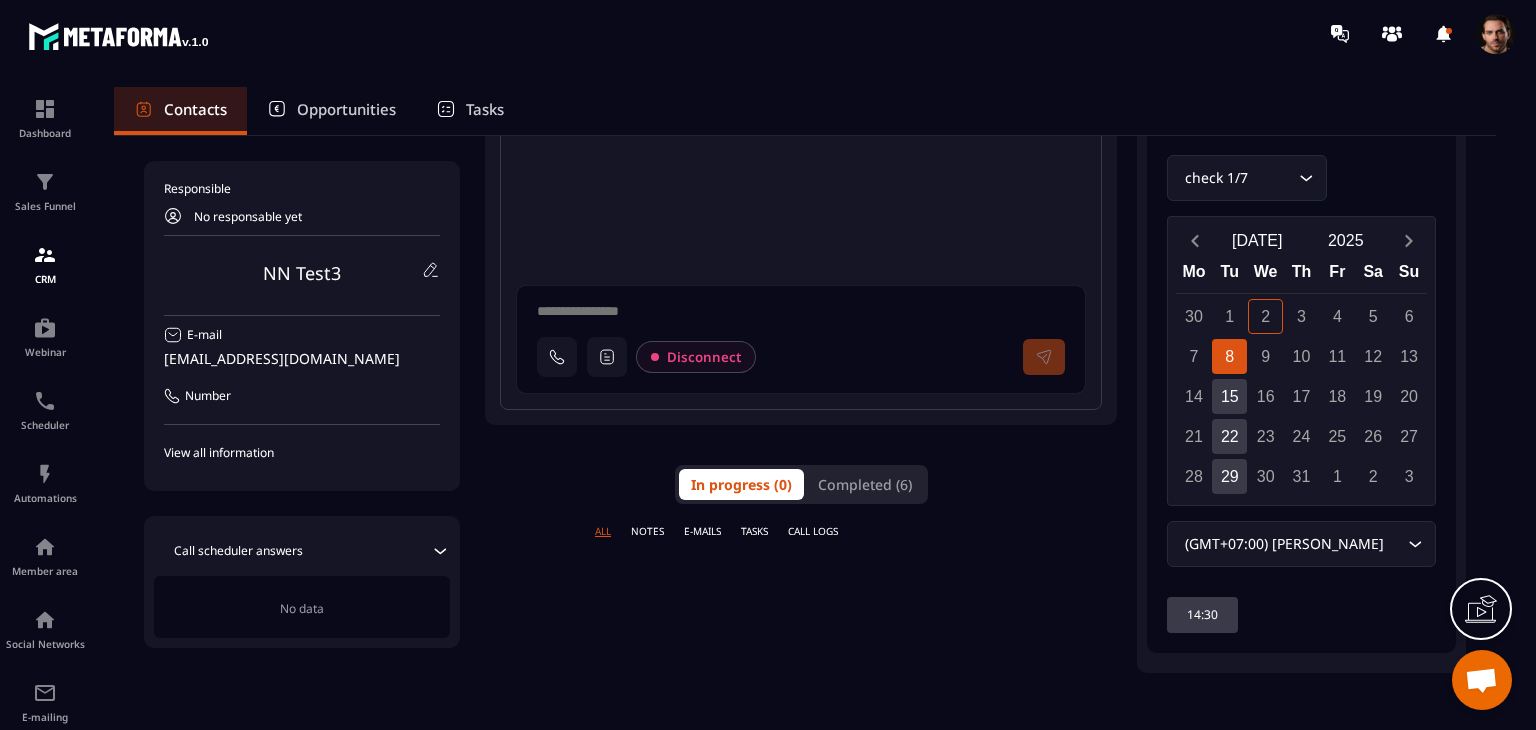 type on "**********" 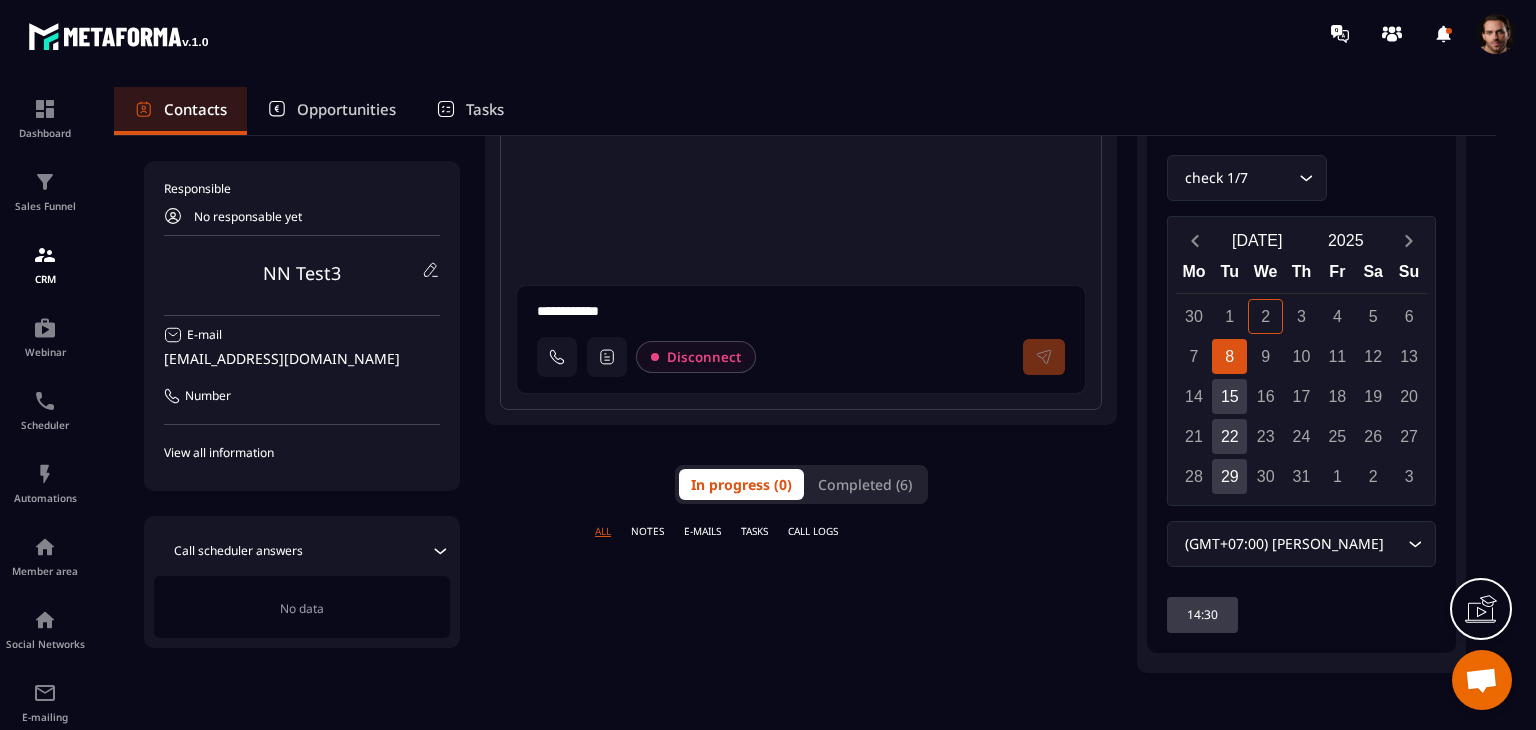 scroll, scrollTop: 0, scrollLeft: 0, axis: both 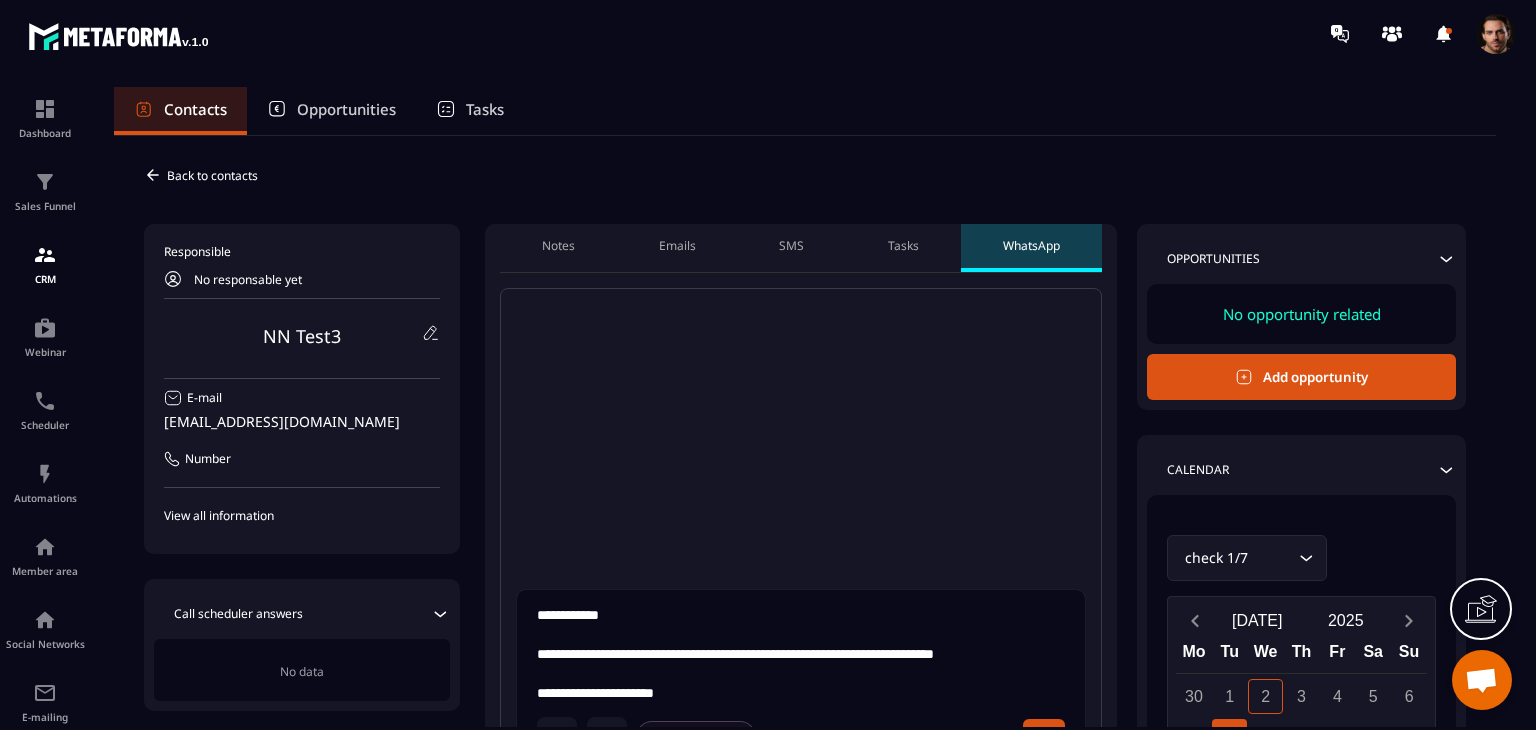 click on "Opportunities" at bounding box center [346, 109] 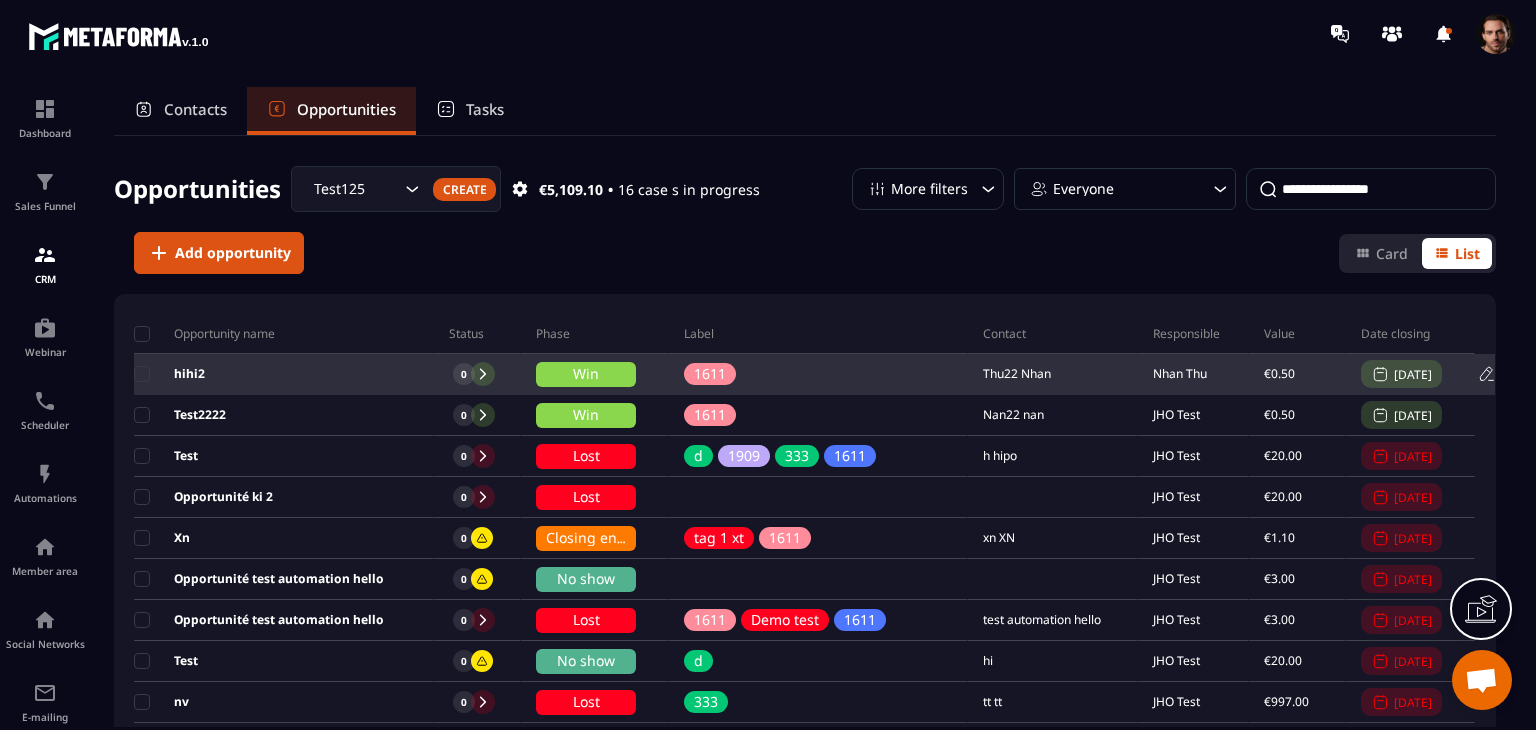 click on "hihi2" at bounding box center (169, 374) 